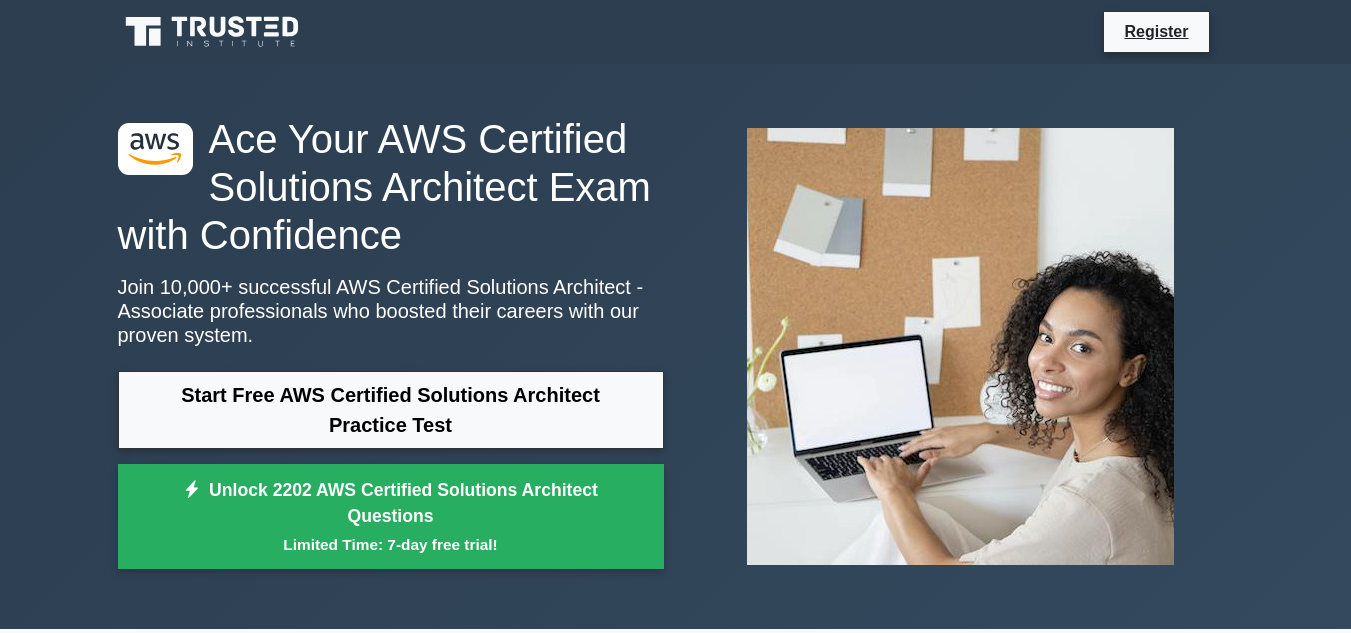 scroll, scrollTop: 630, scrollLeft: 0, axis: vertical 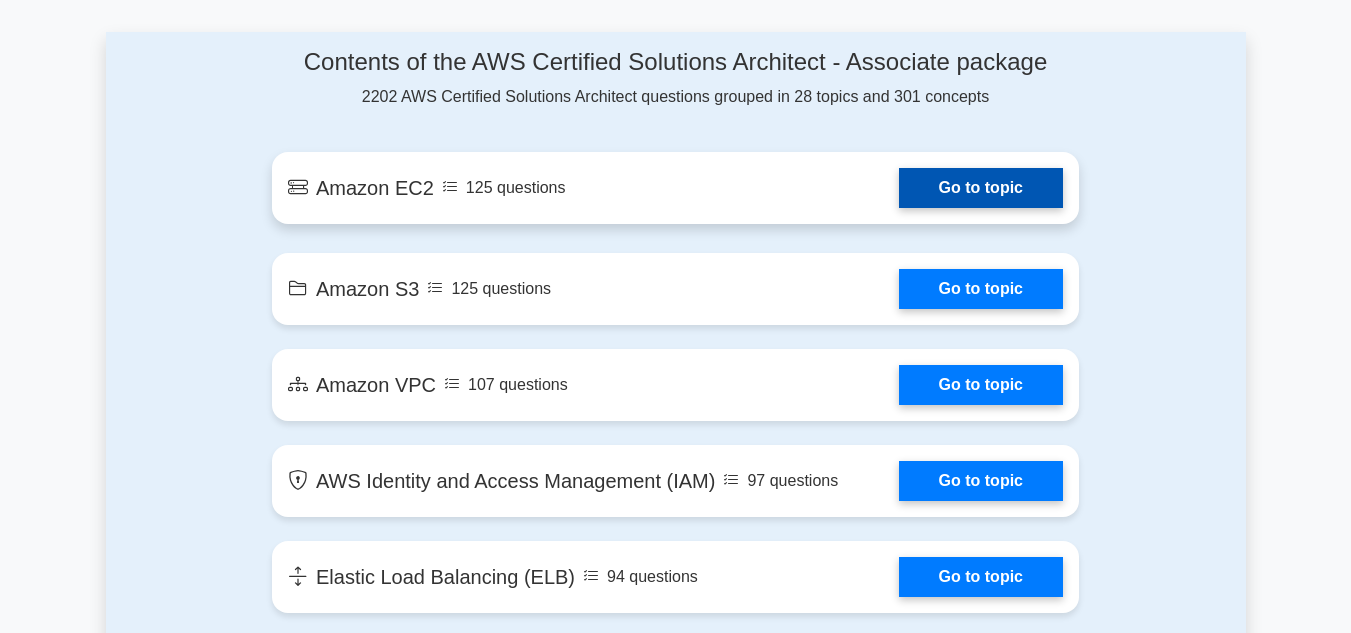 click on "Go to topic" at bounding box center [981, 188] 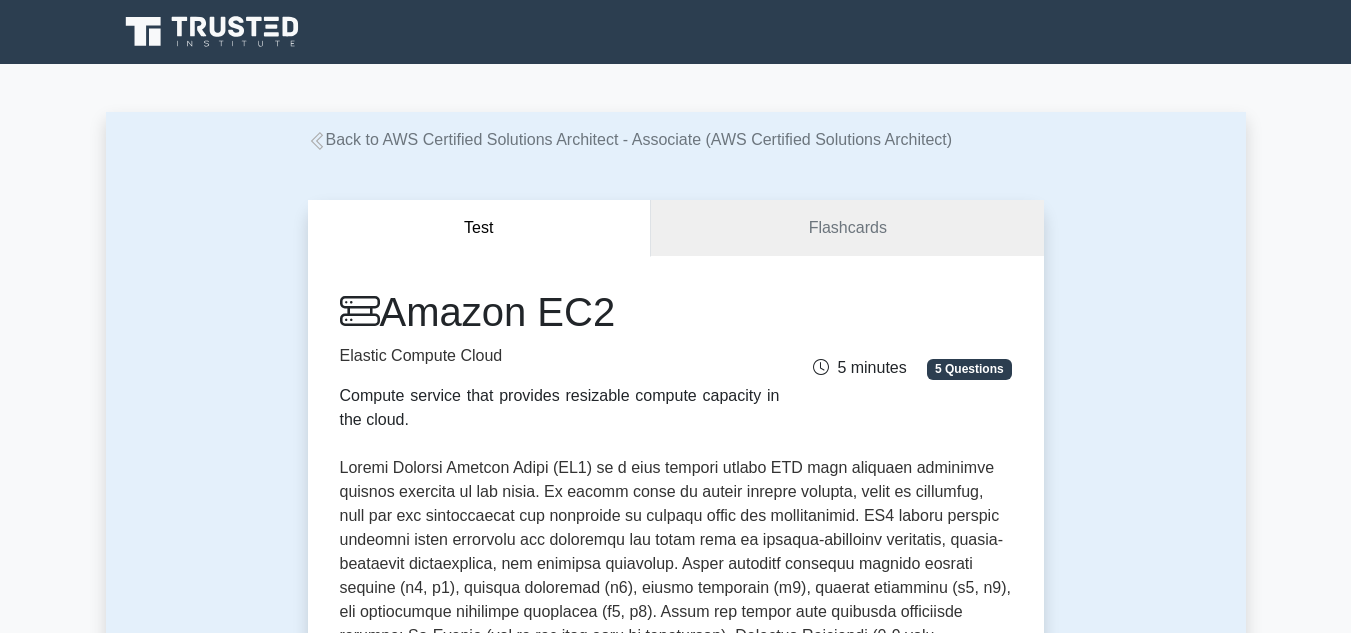 scroll, scrollTop: 0, scrollLeft: 0, axis: both 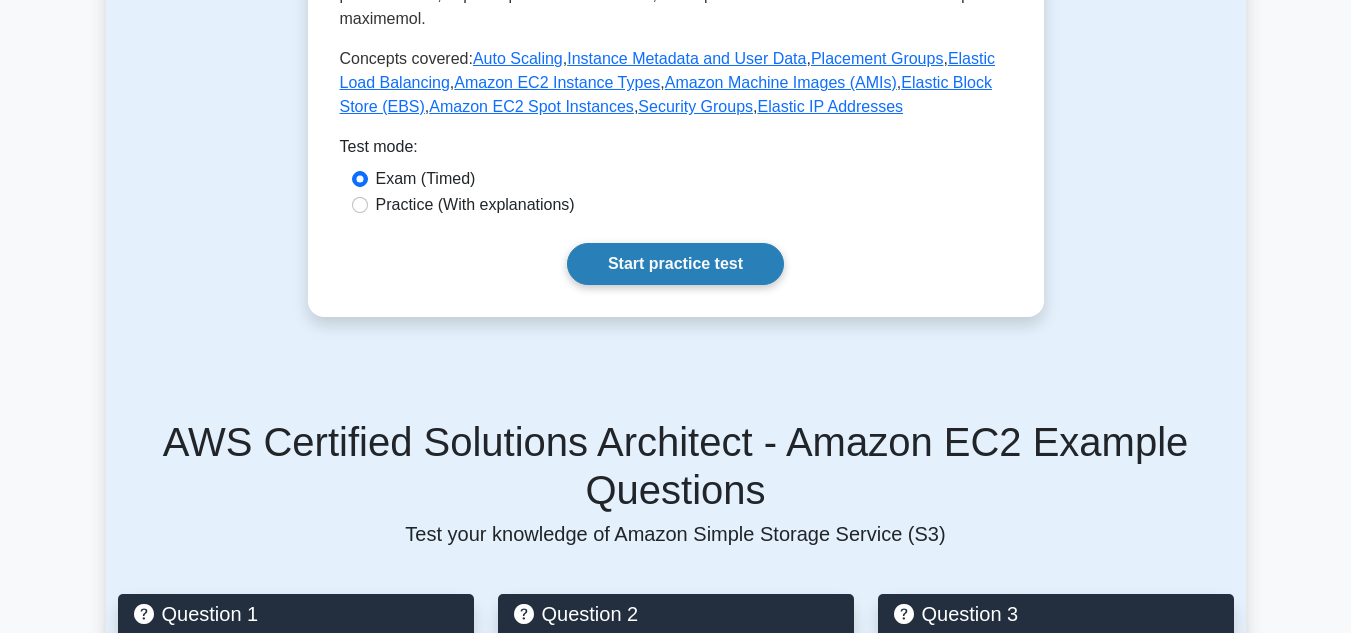click on "Start practice test" at bounding box center (675, 264) 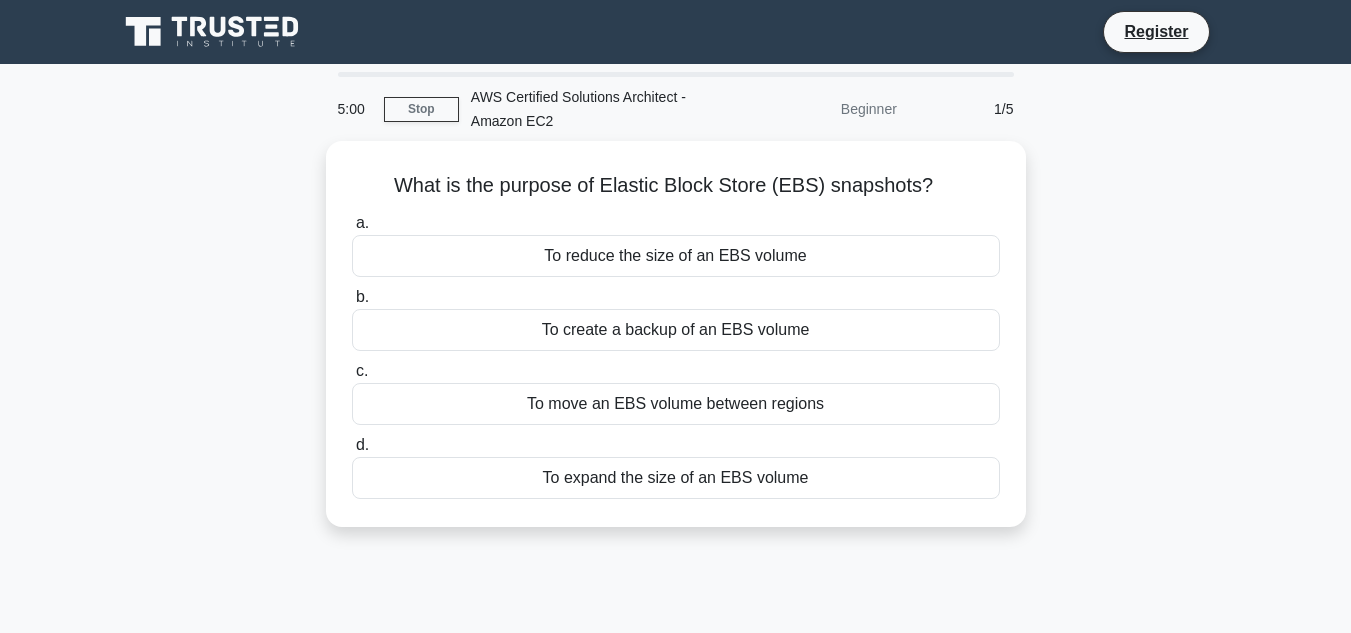 scroll, scrollTop: 0, scrollLeft: 0, axis: both 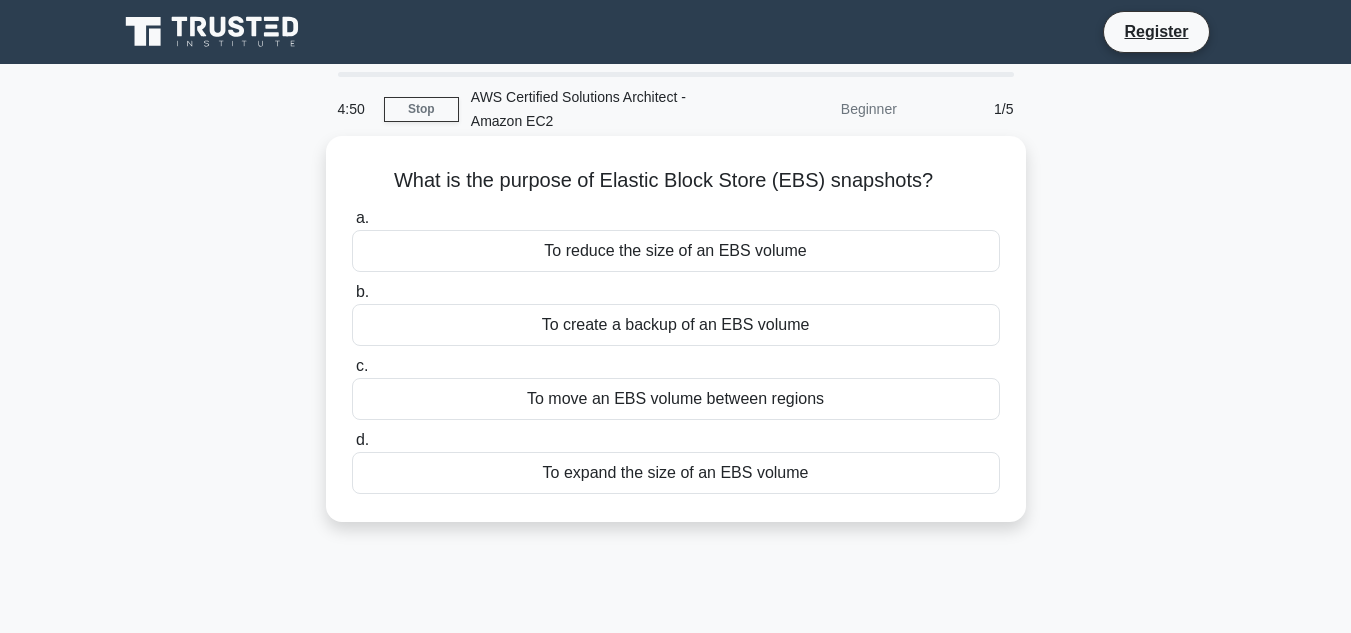 click on "To create a backup of an EBS volume" at bounding box center (676, 325) 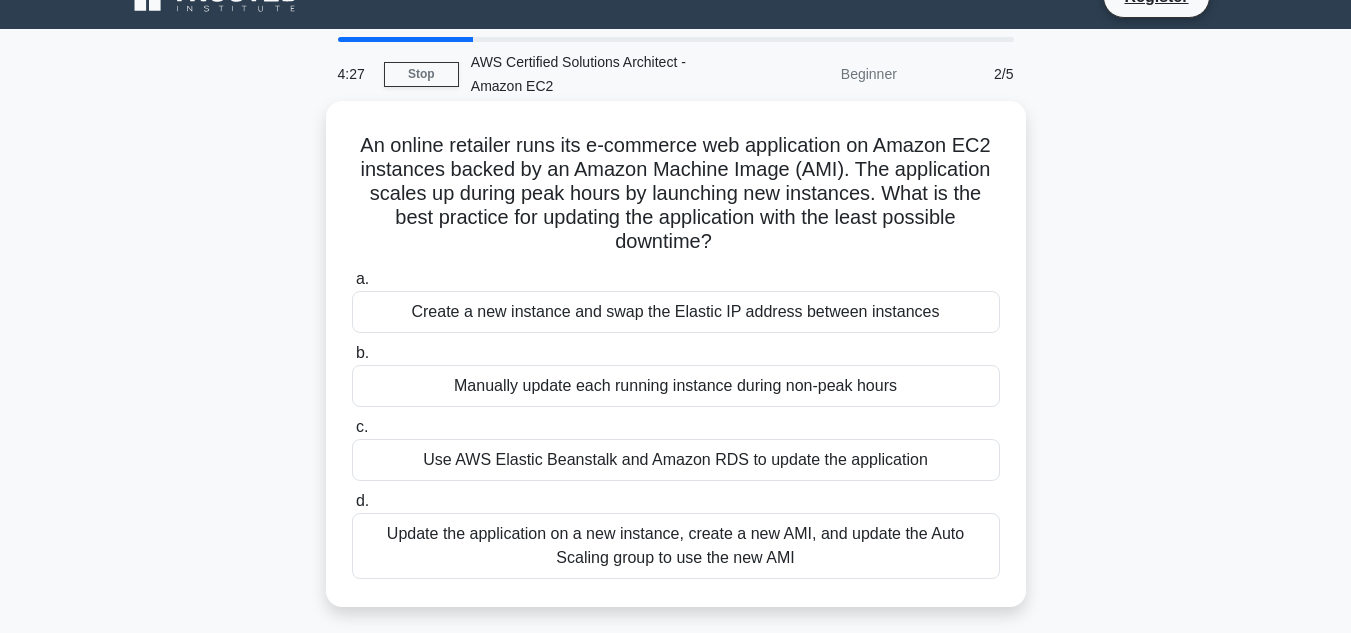 scroll, scrollTop: 40, scrollLeft: 0, axis: vertical 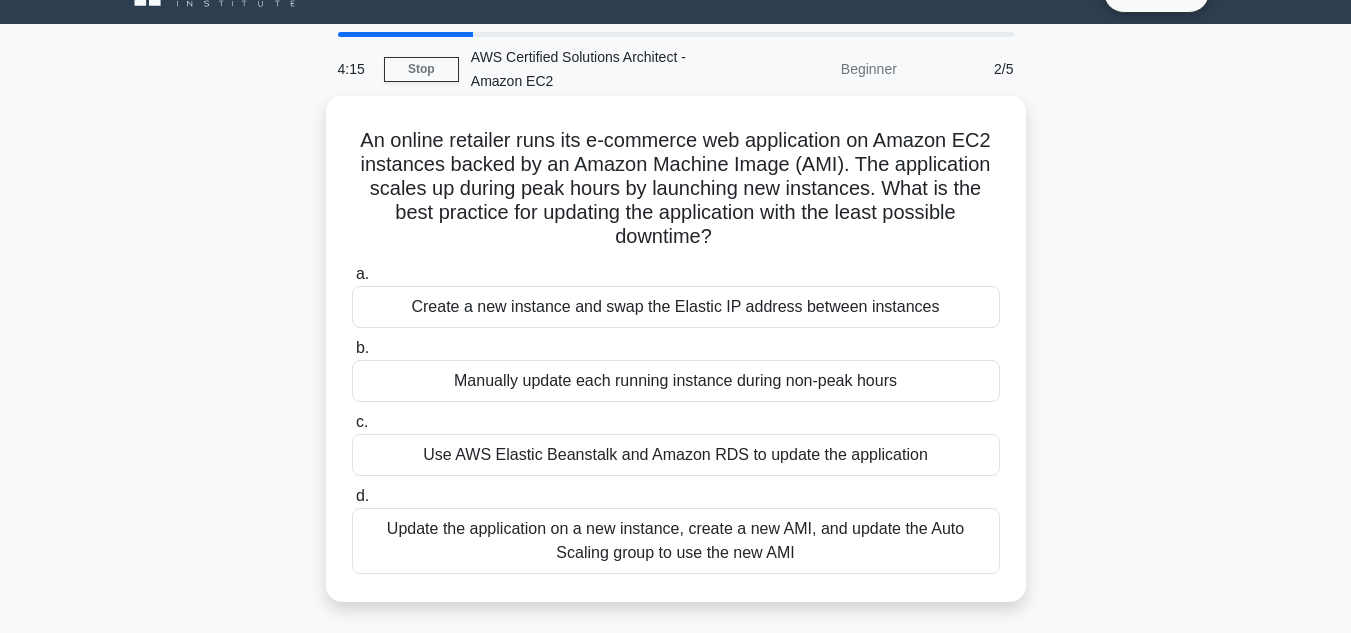 click on "Update the application on a new instance, create a new AMI, and update the Auto Scaling group to use the new AMI" at bounding box center (676, 541) 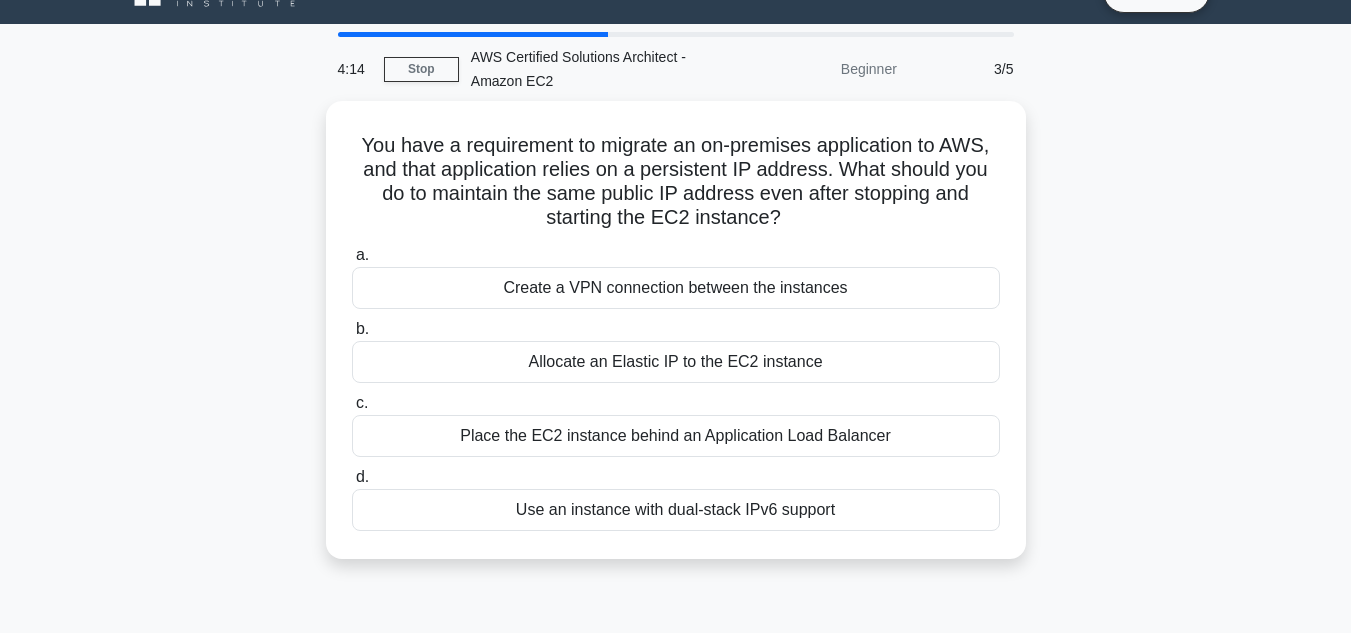 scroll, scrollTop: 0, scrollLeft: 0, axis: both 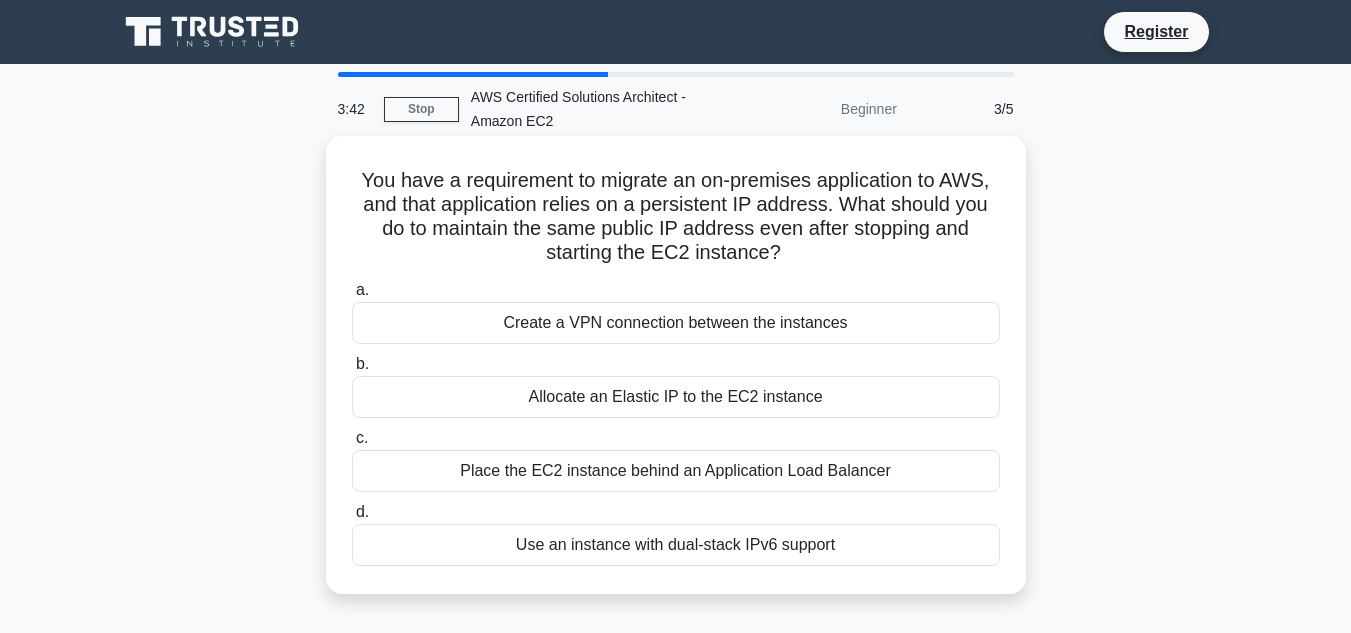 click on "Allocate an Elastic IP to the EC2 instance" at bounding box center [676, 397] 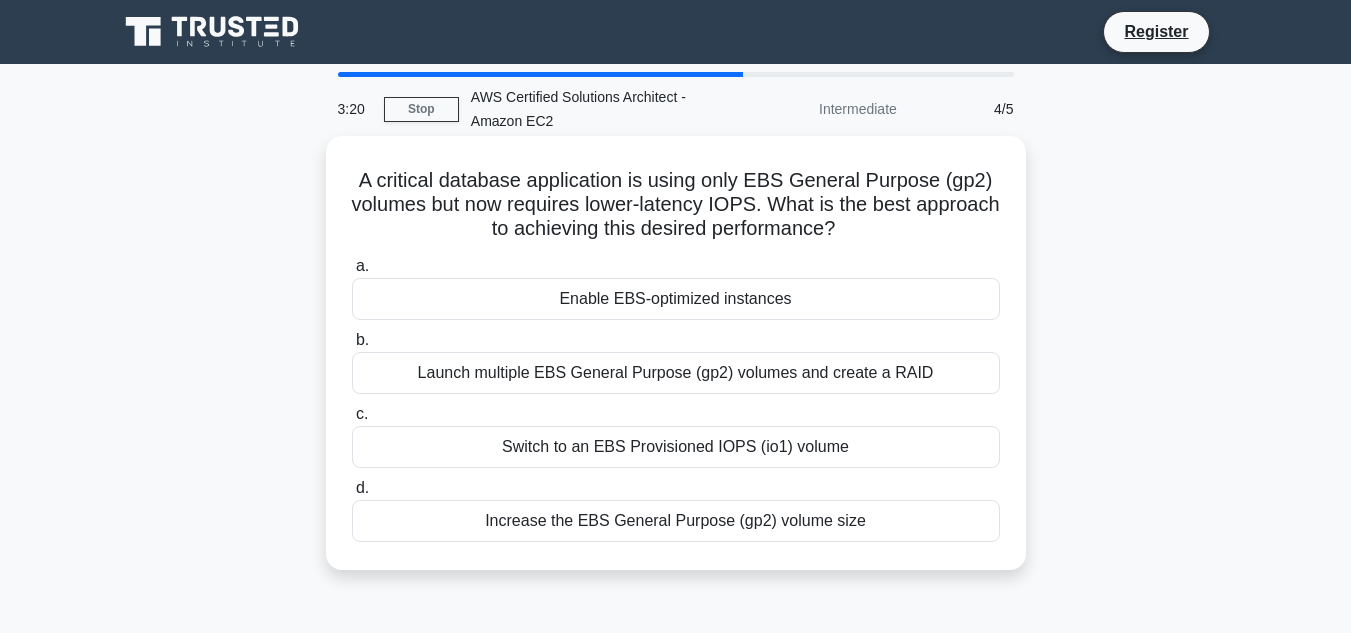 drag, startPoint x: 676, startPoint y: 398, endPoint x: 678, endPoint y: 423, distance: 25.079872 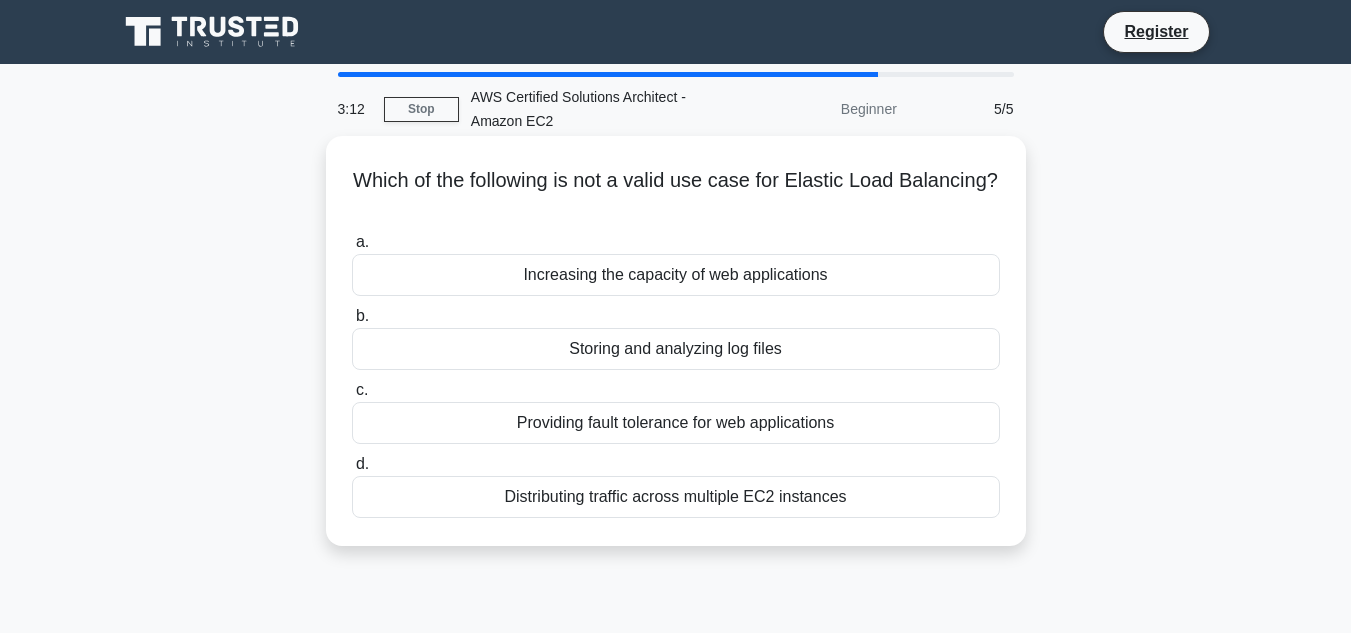 click on "Increasing the capacity of web applications" at bounding box center [676, 275] 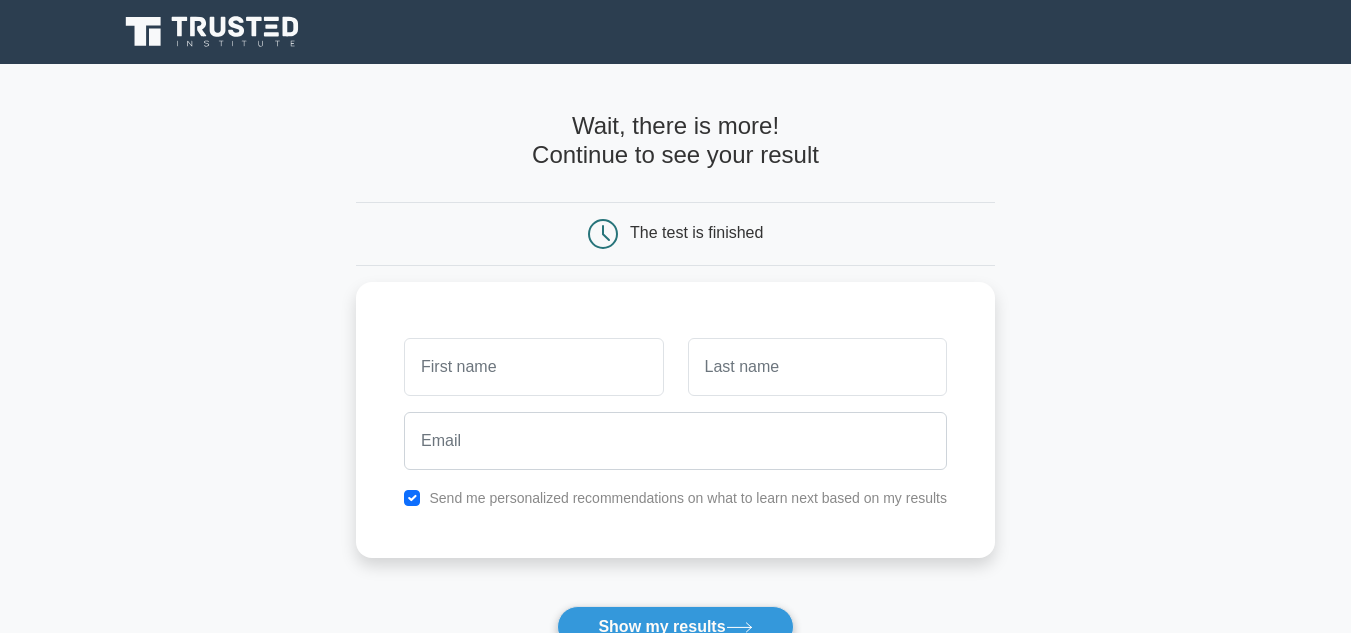 scroll, scrollTop: 0, scrollLeft: 0, axis: both 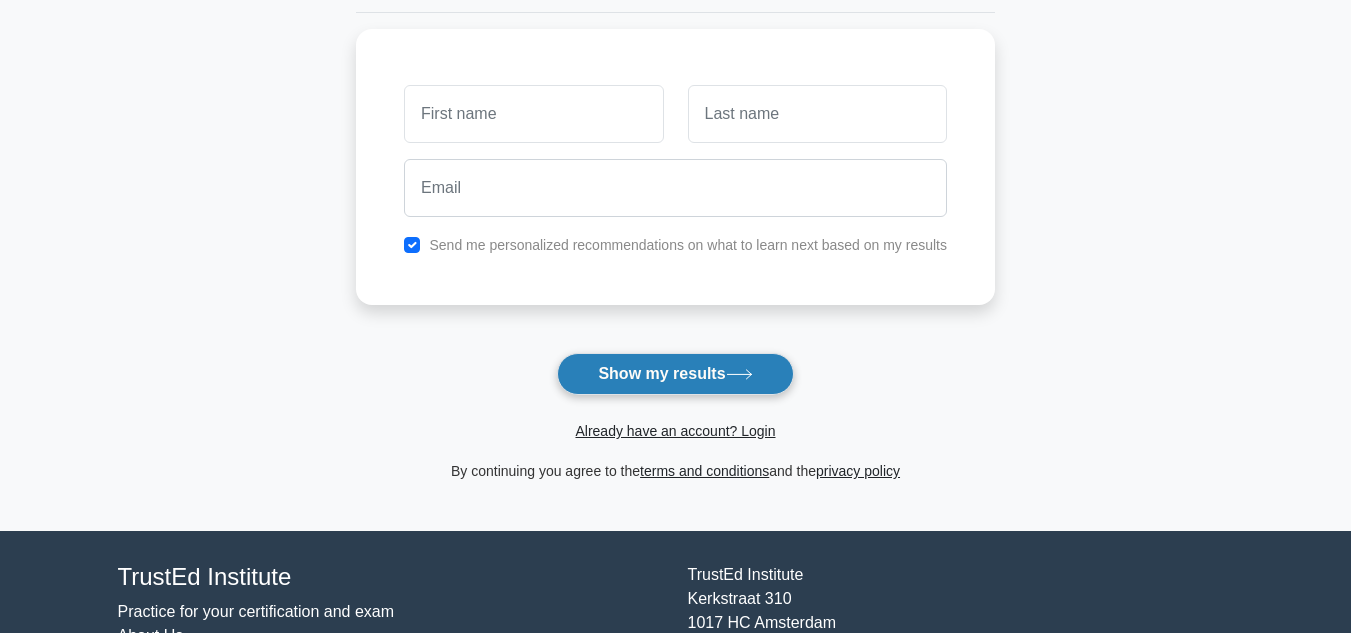 click on "Show my results" at bounding box center (675, 374) 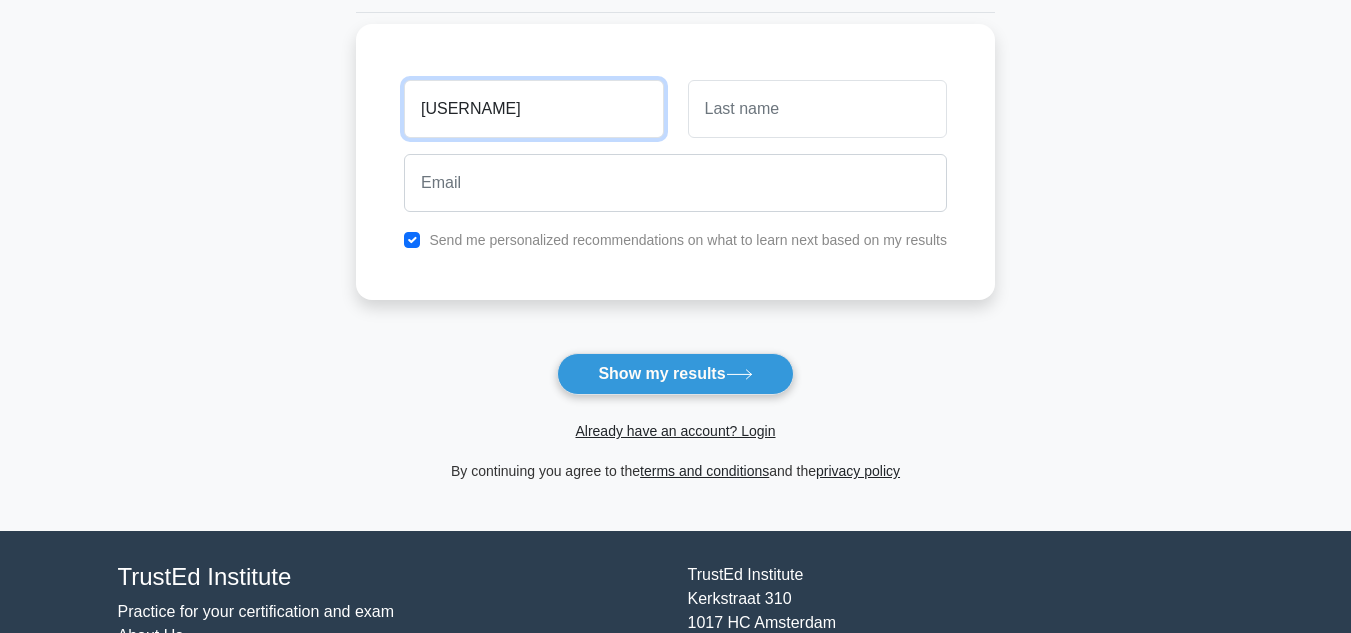 type on "laksh" 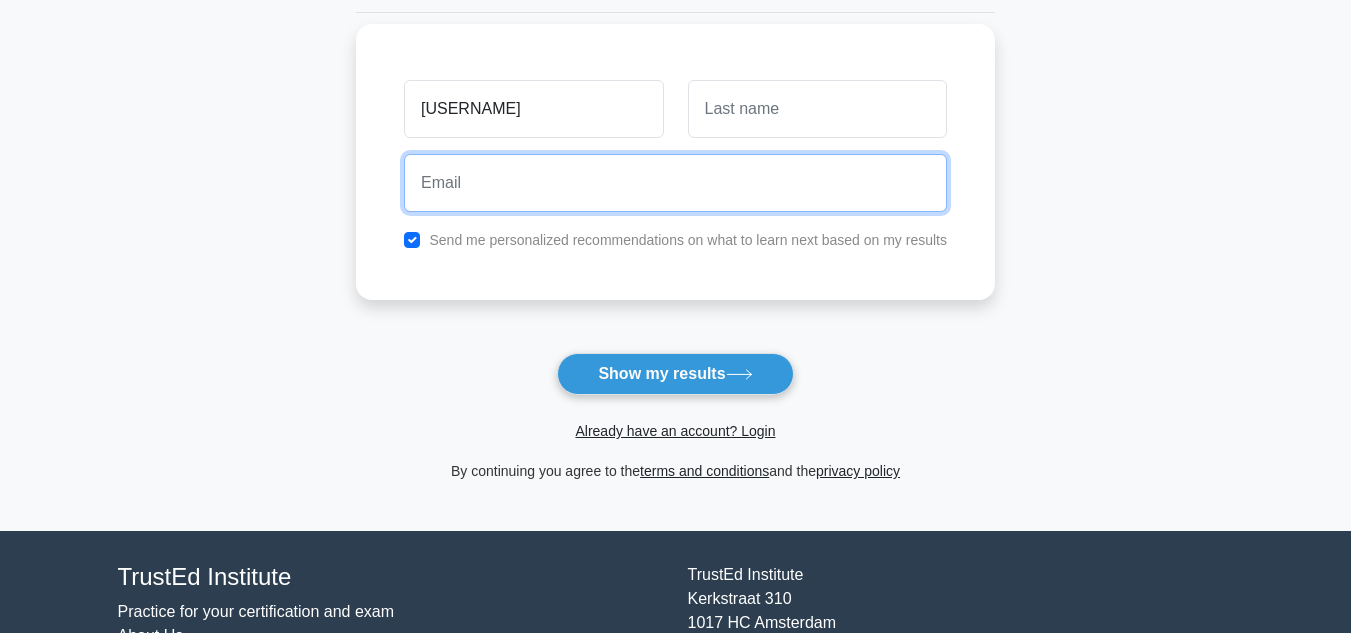 click at bounding box center (675, 183) 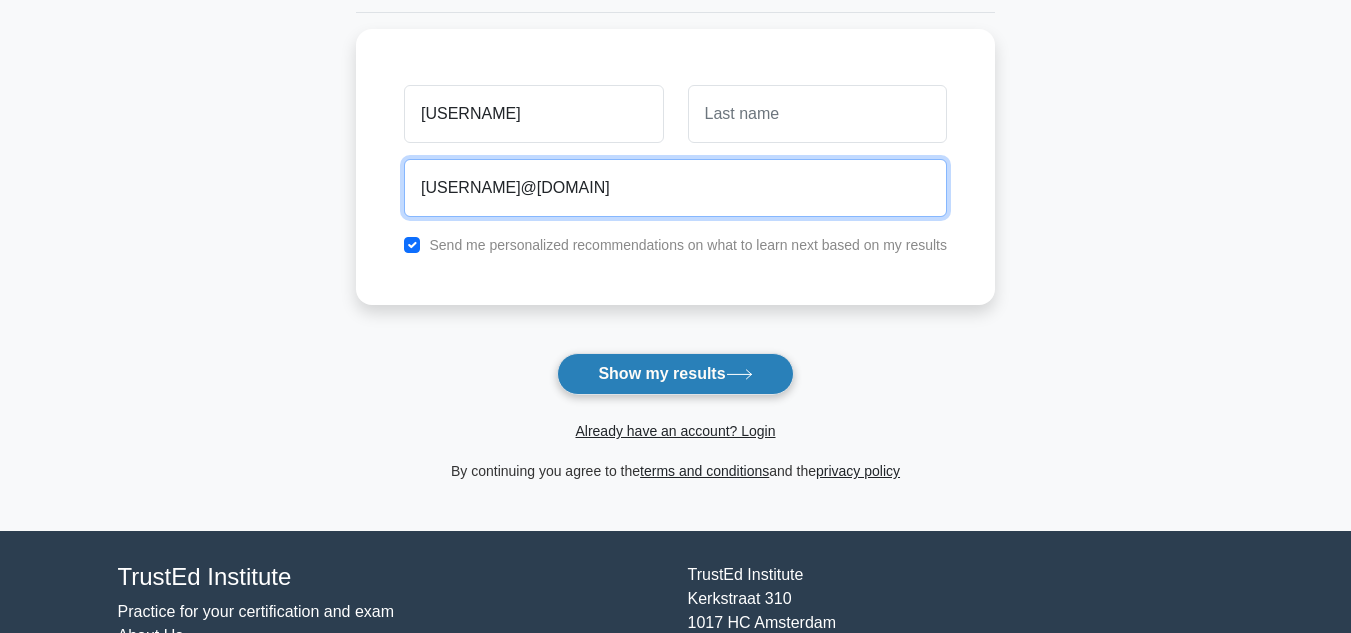 type on "gowdalakshitha9@gmail.com" 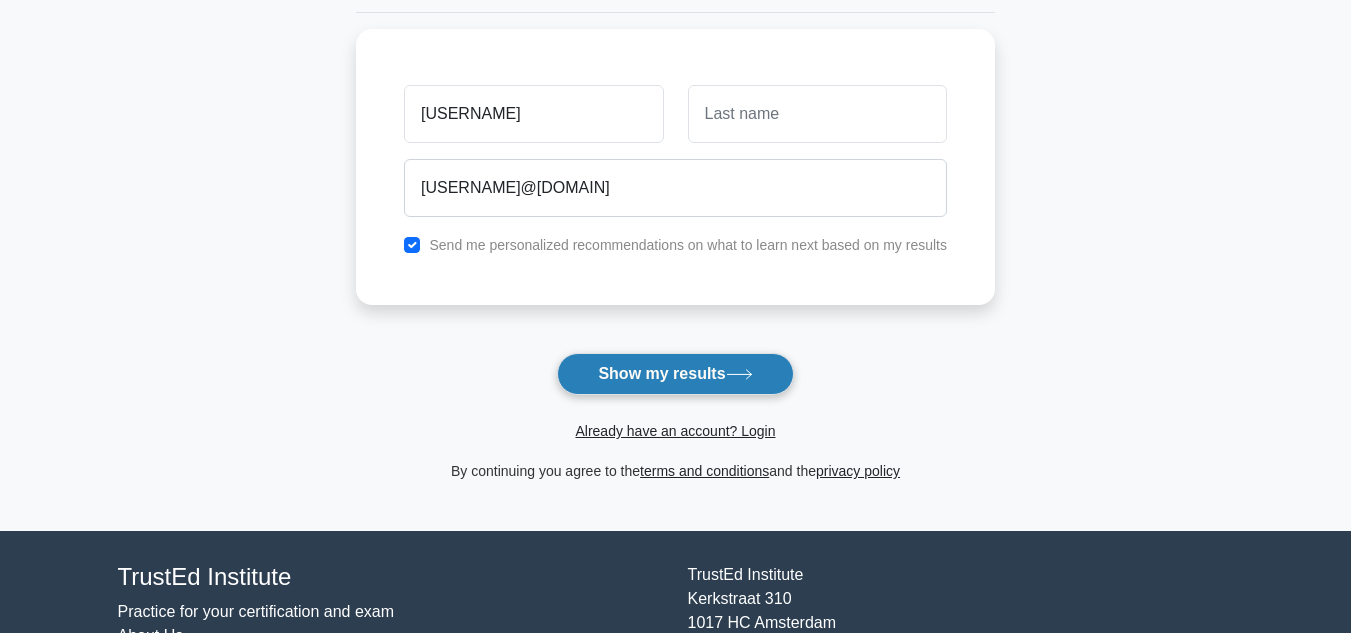 click on "Show my results" at bounding box center (675, 374) 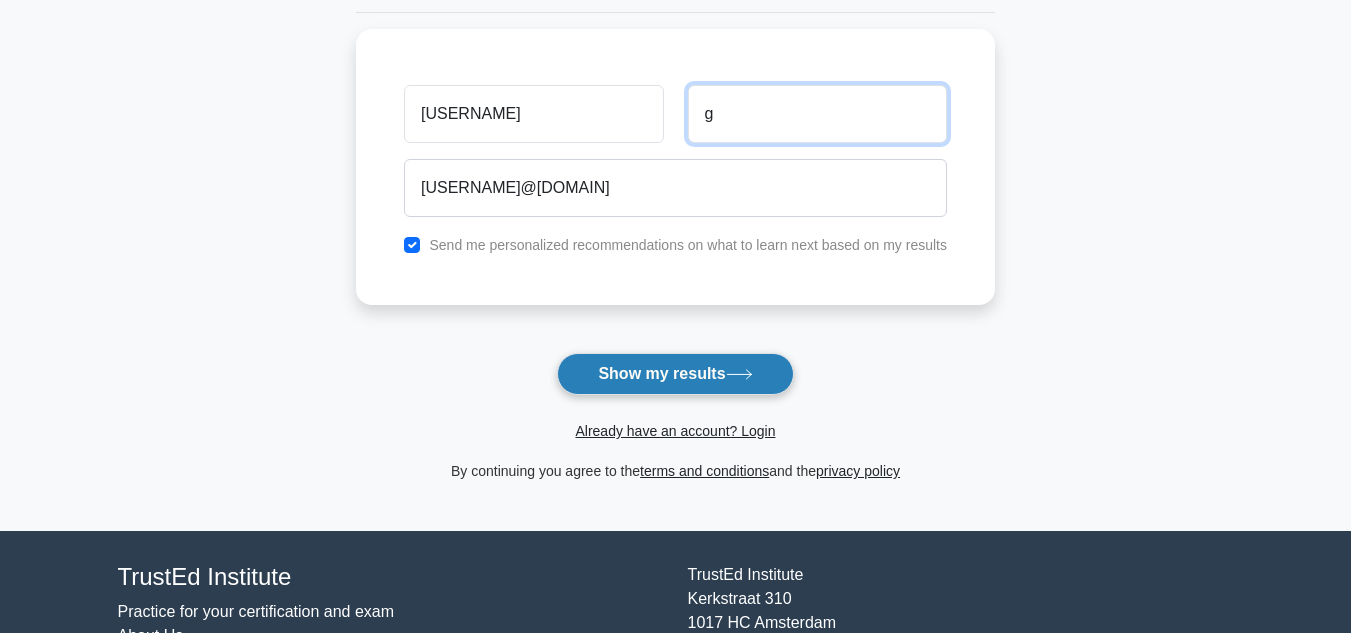type on "g" 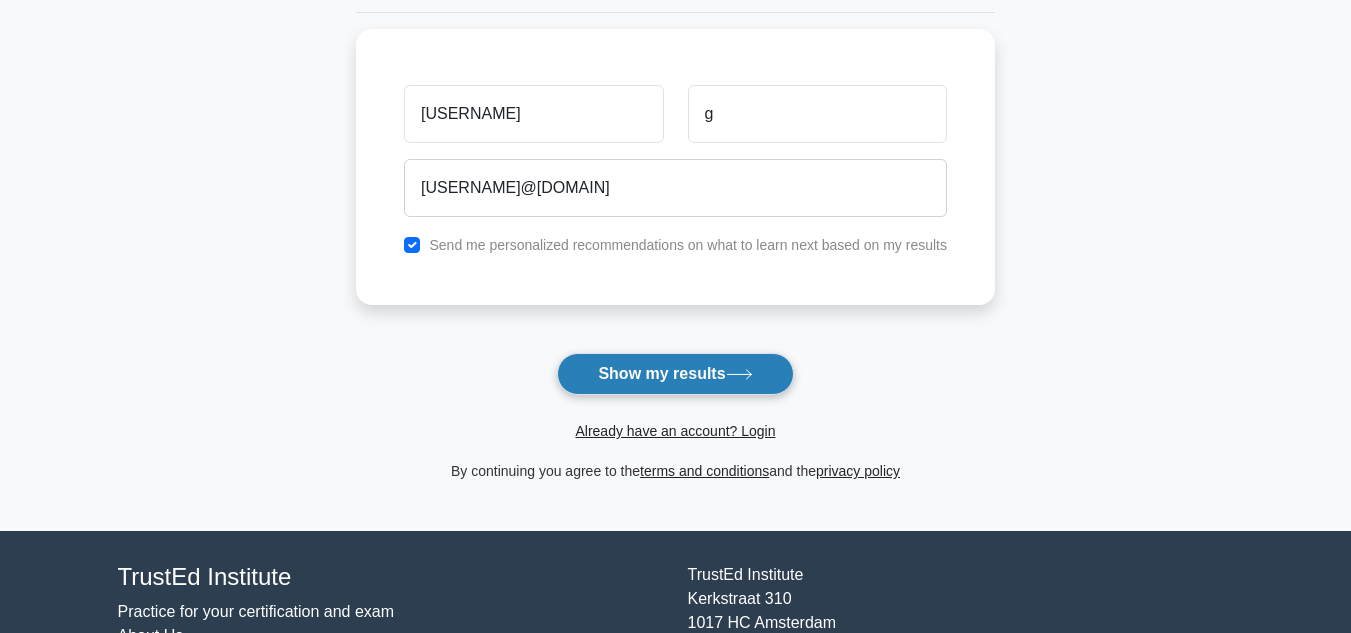 click on "Show my results" at bounding box center [675, 374] 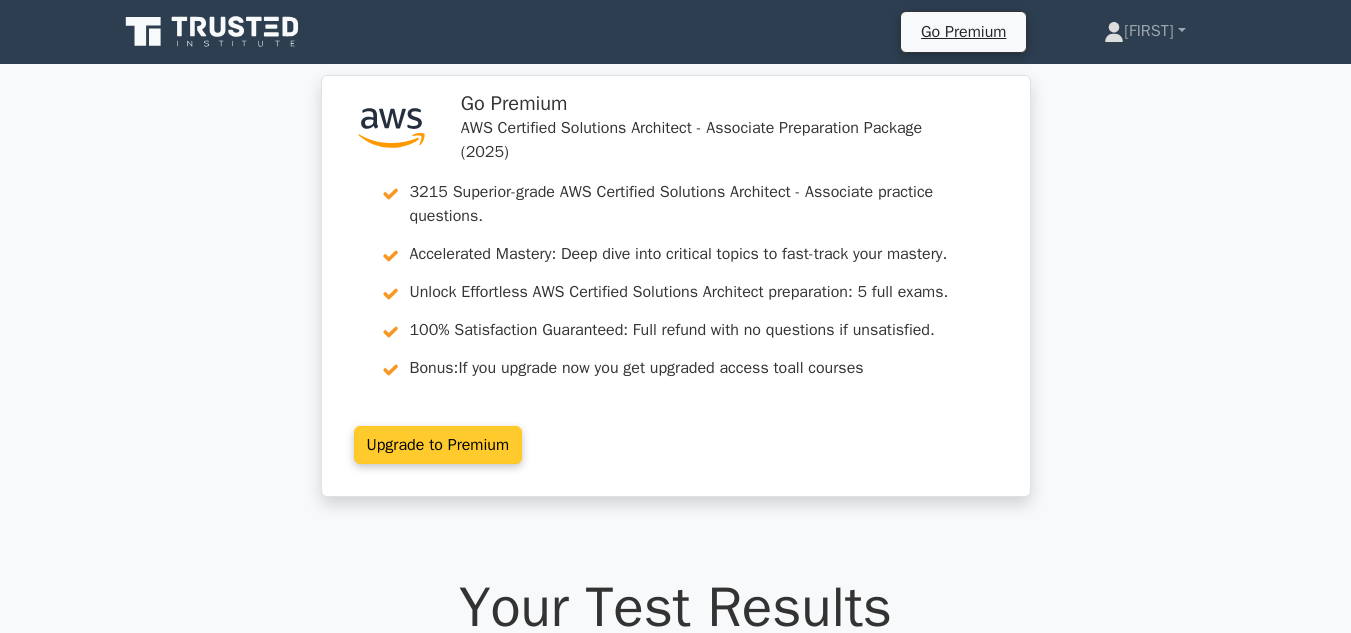 scroll, scrollTop: 0, scrollLeft: 0, axis: both 